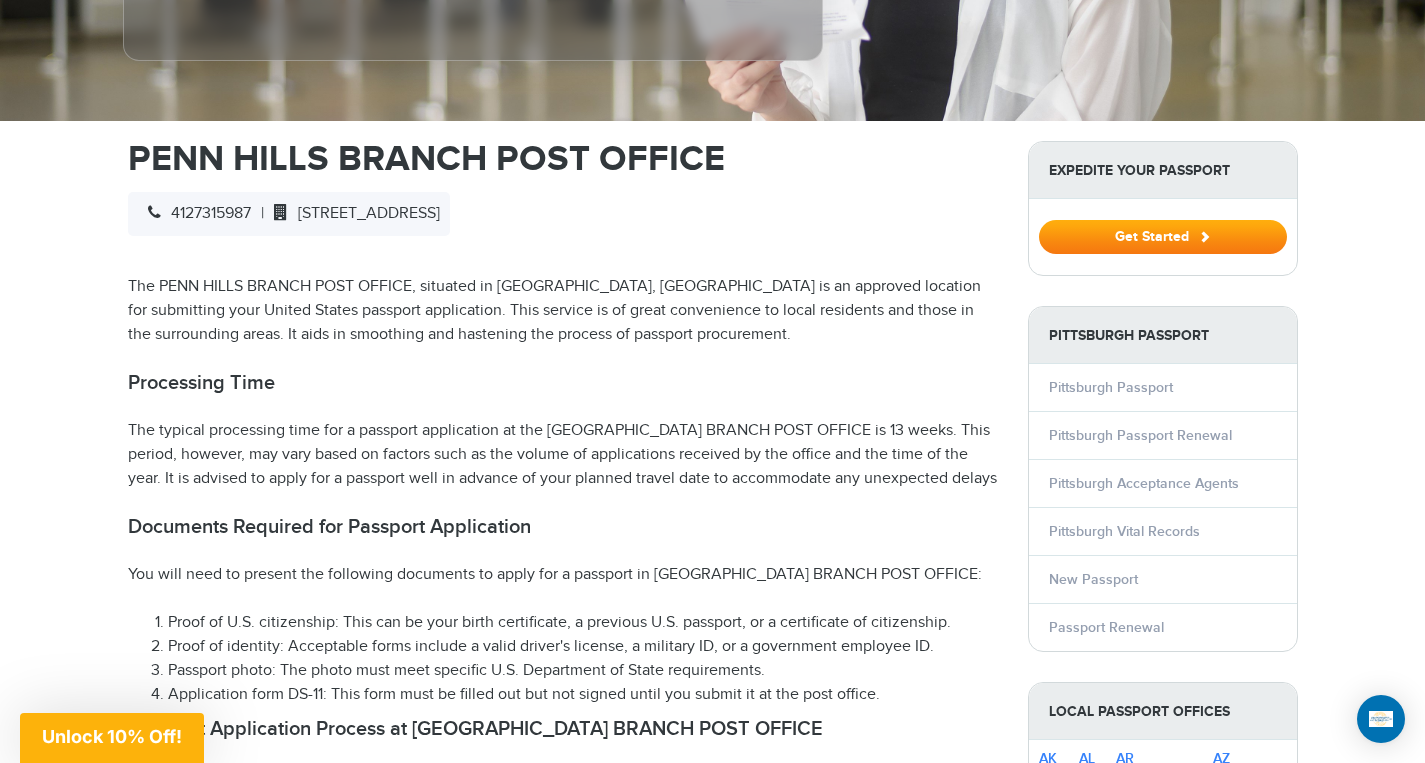 scroll, scrollTop: 576, scrollLeft: 0, axis: vertical 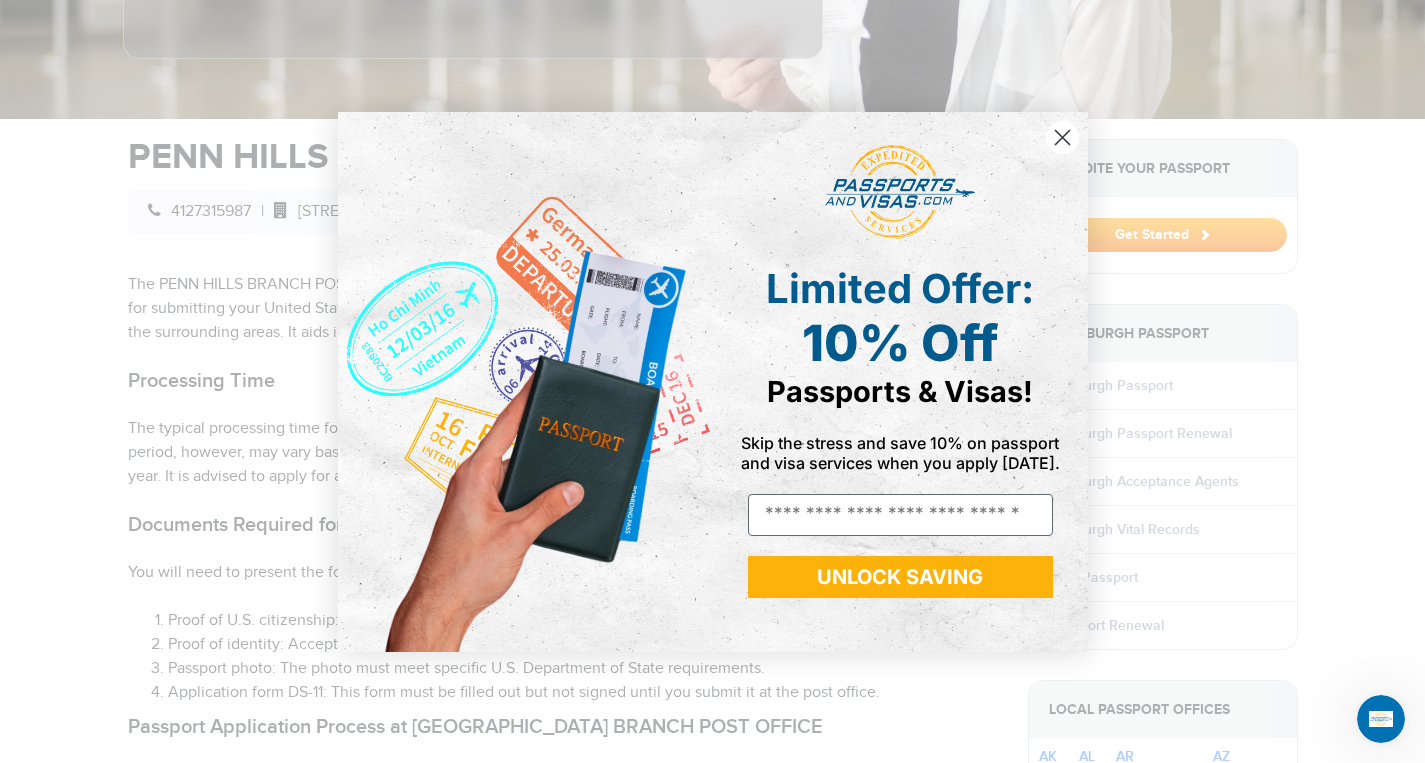 click on "Limited Offer:
10% Off Passports & Visas! Skip the stress and save 10% on passport and visa services when you apply today. Email UNLOCK SAVING ******" at bounding box center (713, 382) 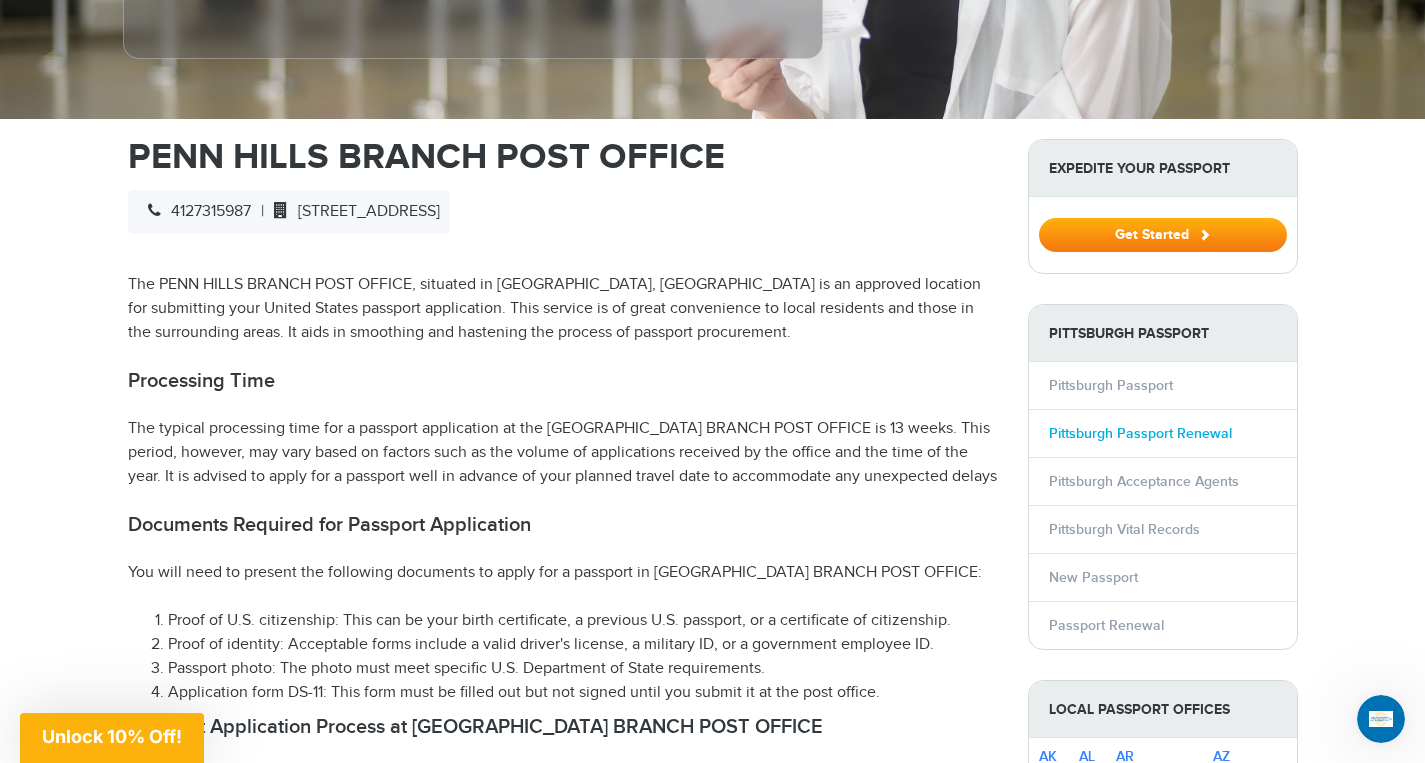 click on "Pittsburgh Passport Renewal" at bounding box center [1140, 433] 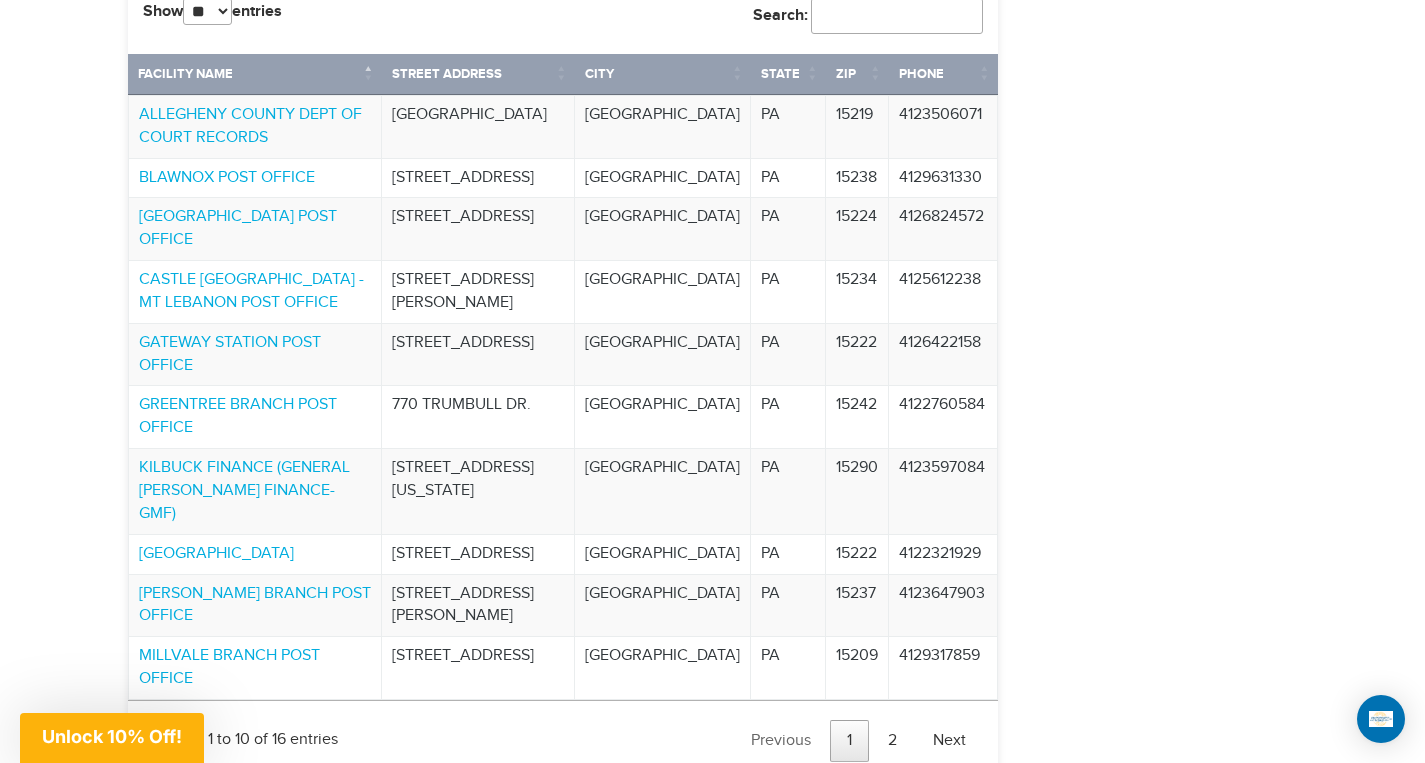 scroll, scrollTop: 2582, scrollLeft: 0, axis: vertical 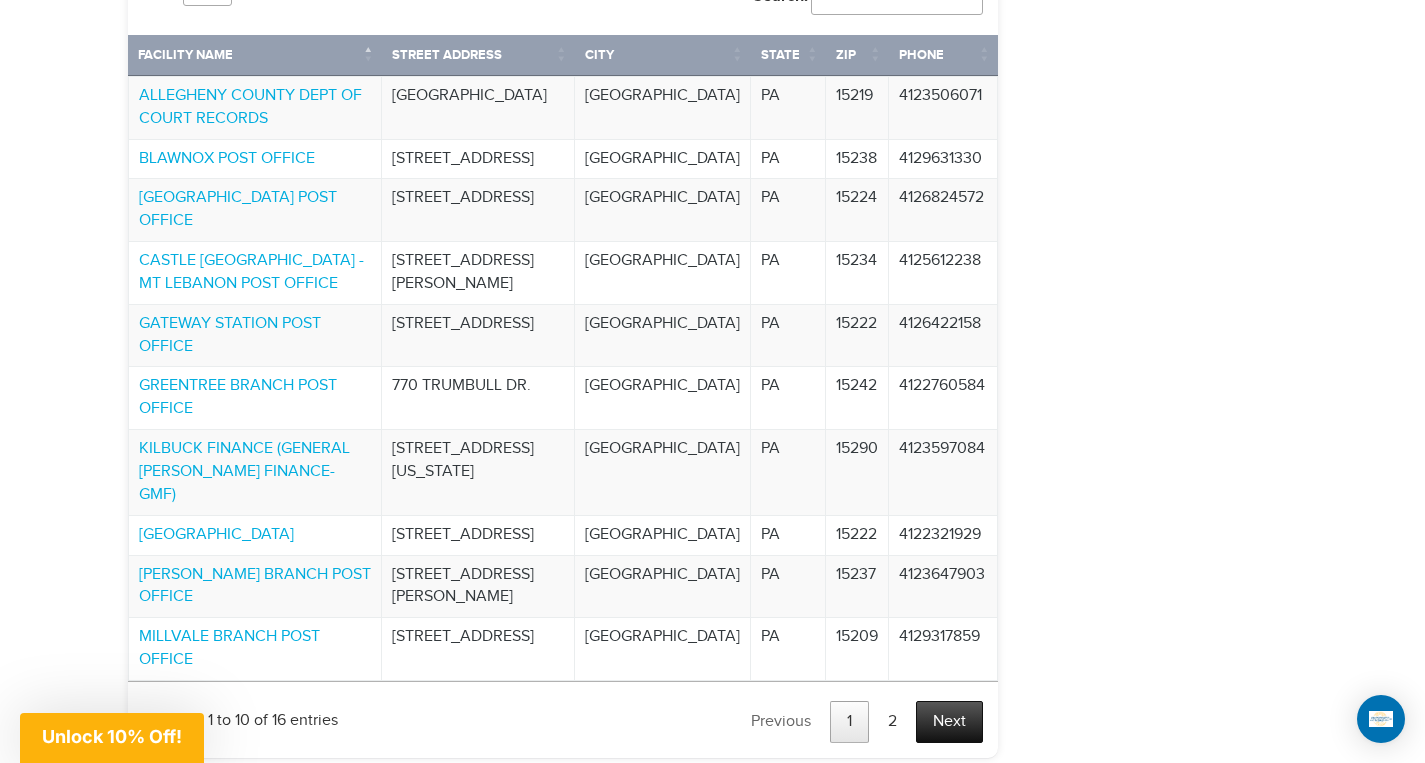 click on "Next" at bounding box center [949, 722] 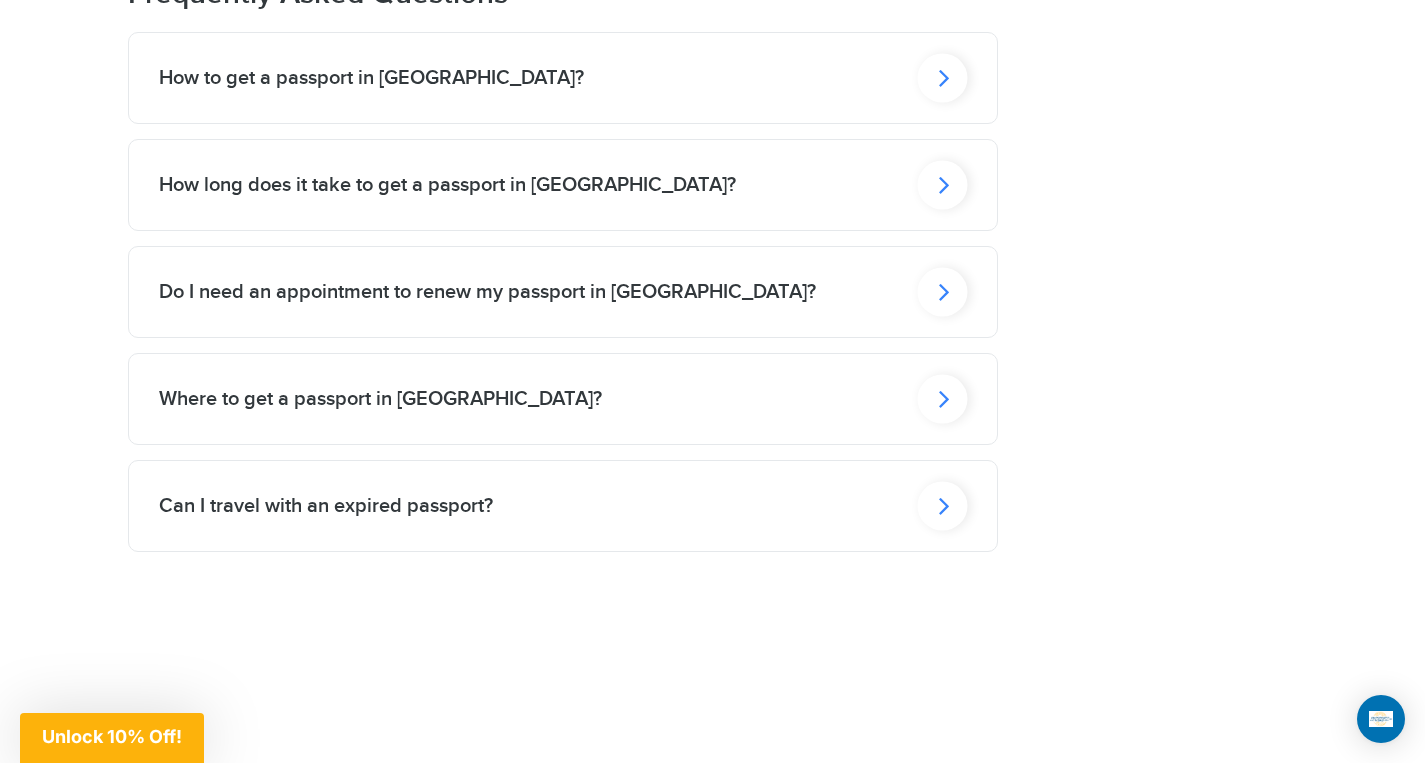 scroll, scrollTop: 3646, scrollLeft: 0, axis: vertical 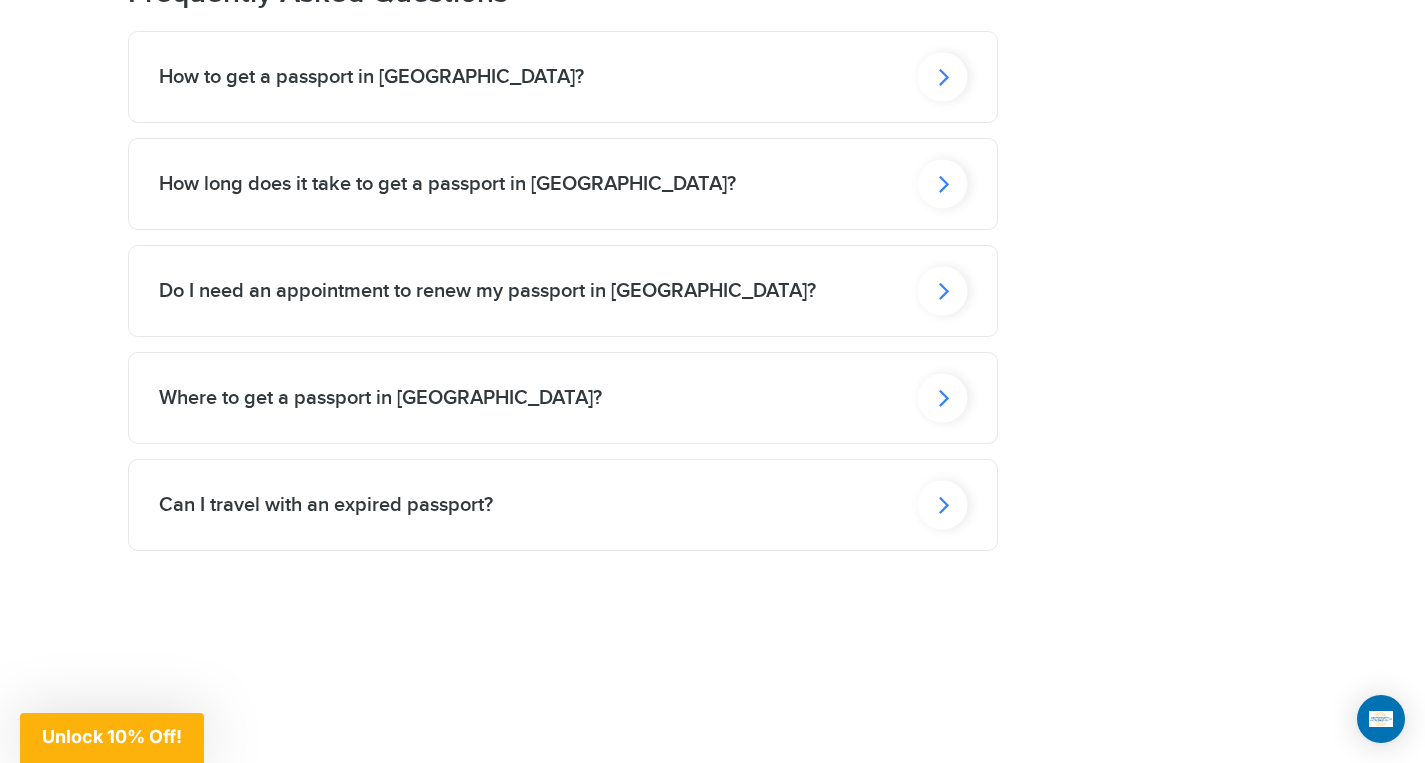 click at bounding box center (942, 77) 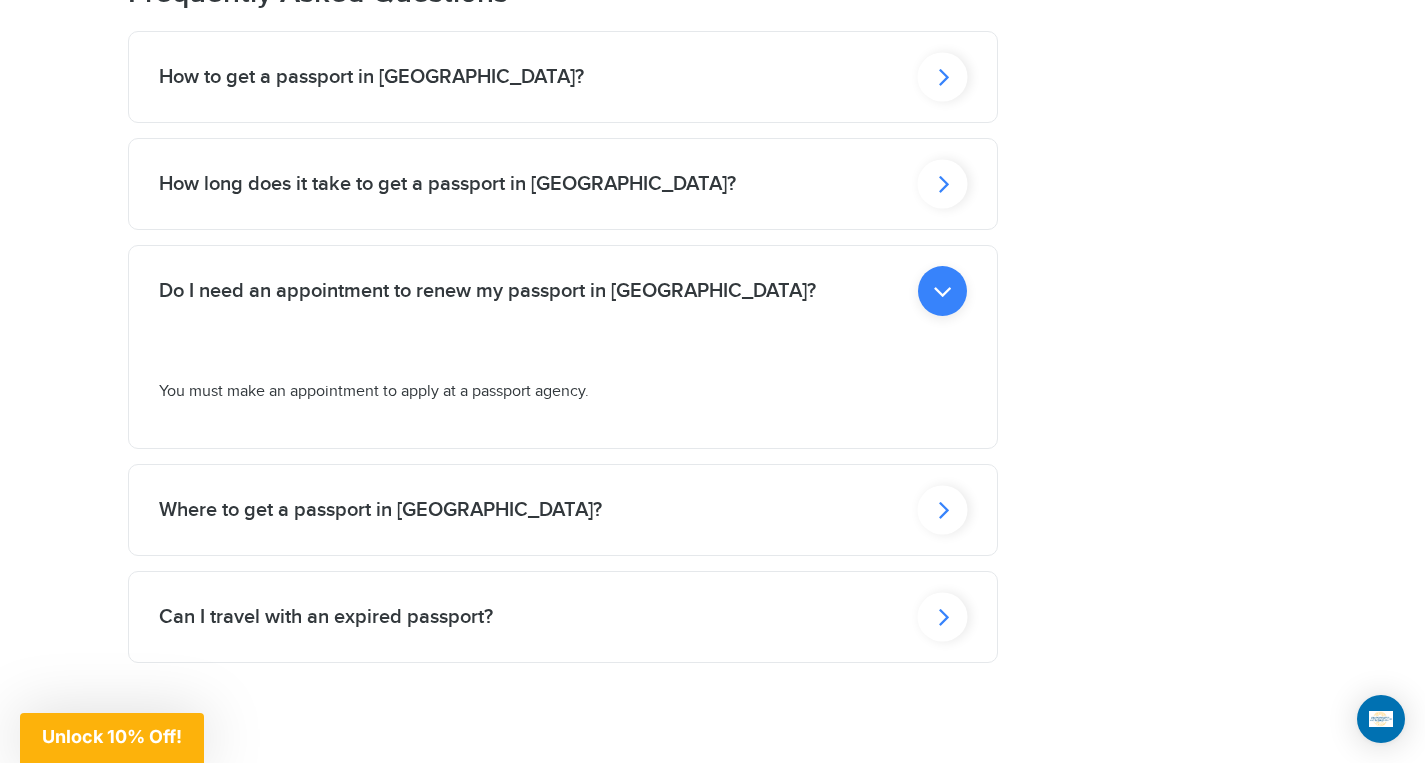 click at bounding box center (942, 291) 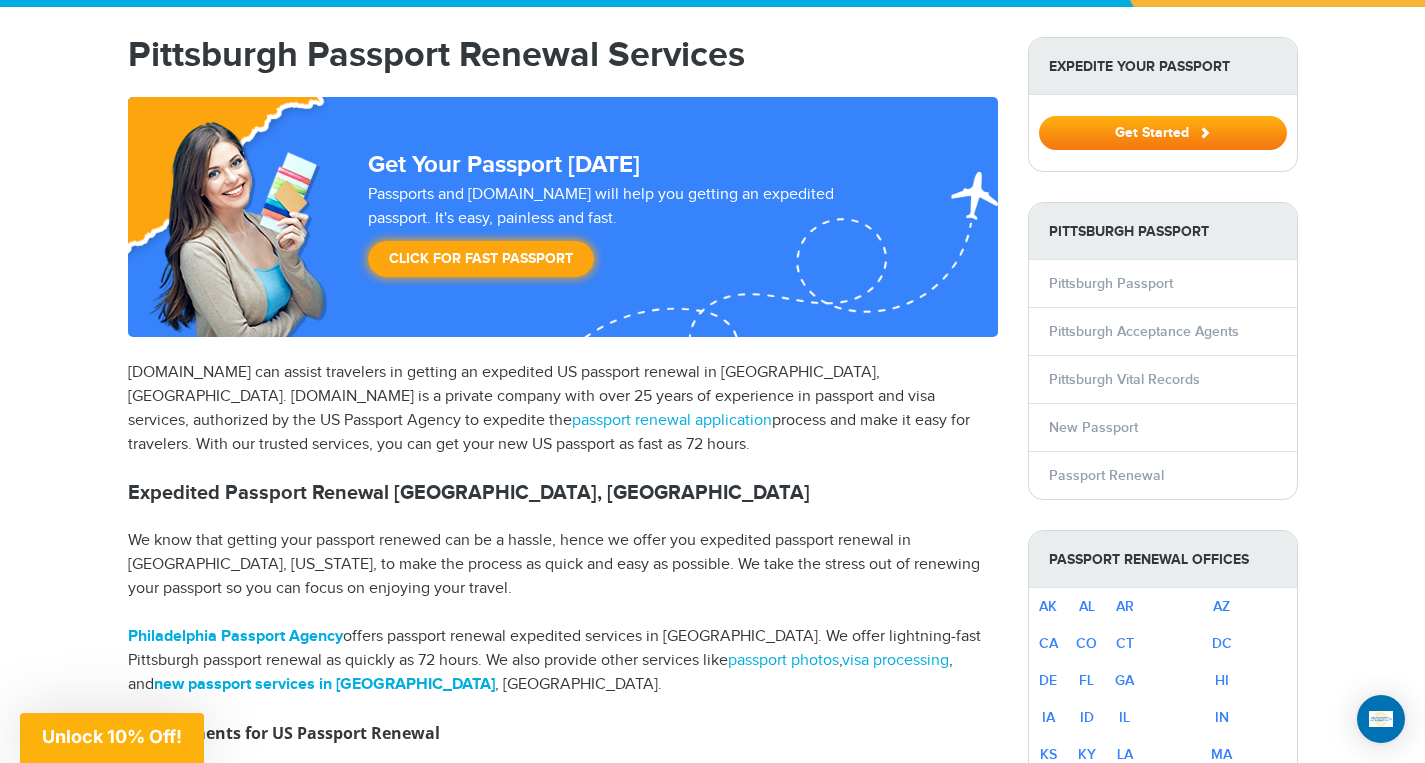 scroll, scrollTop: 183, scrollLeft: 0, axis: vertical 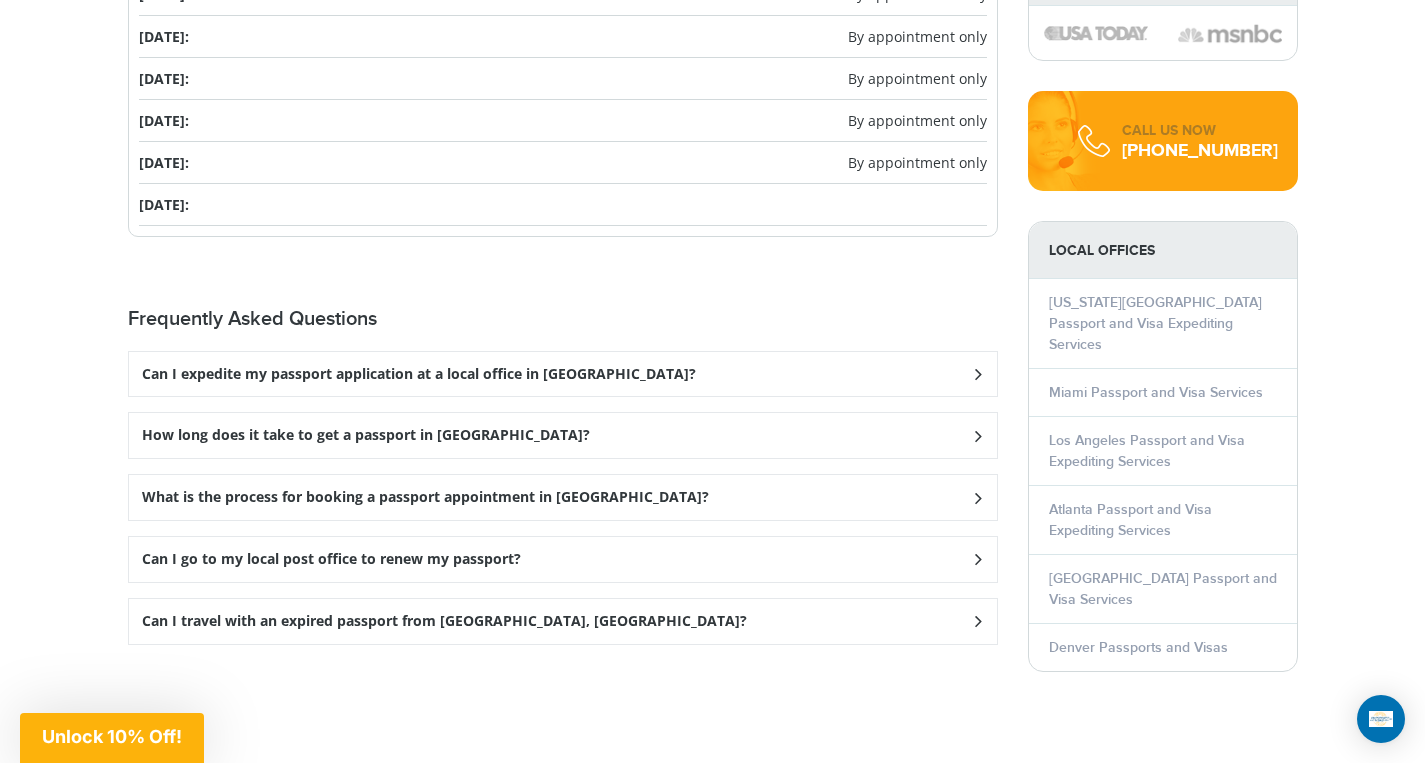 click at bounding box center (977, 373) 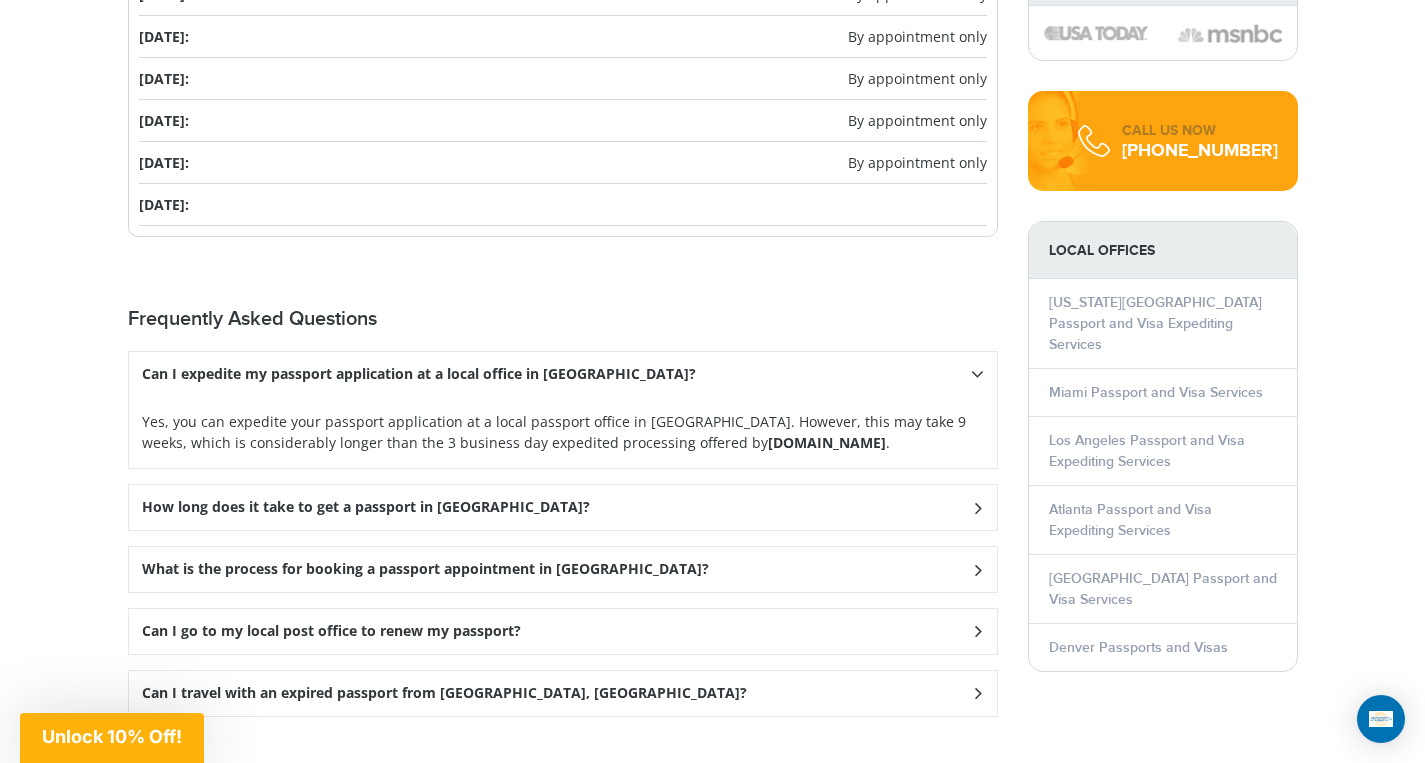 click at bounding box center (977, 374) 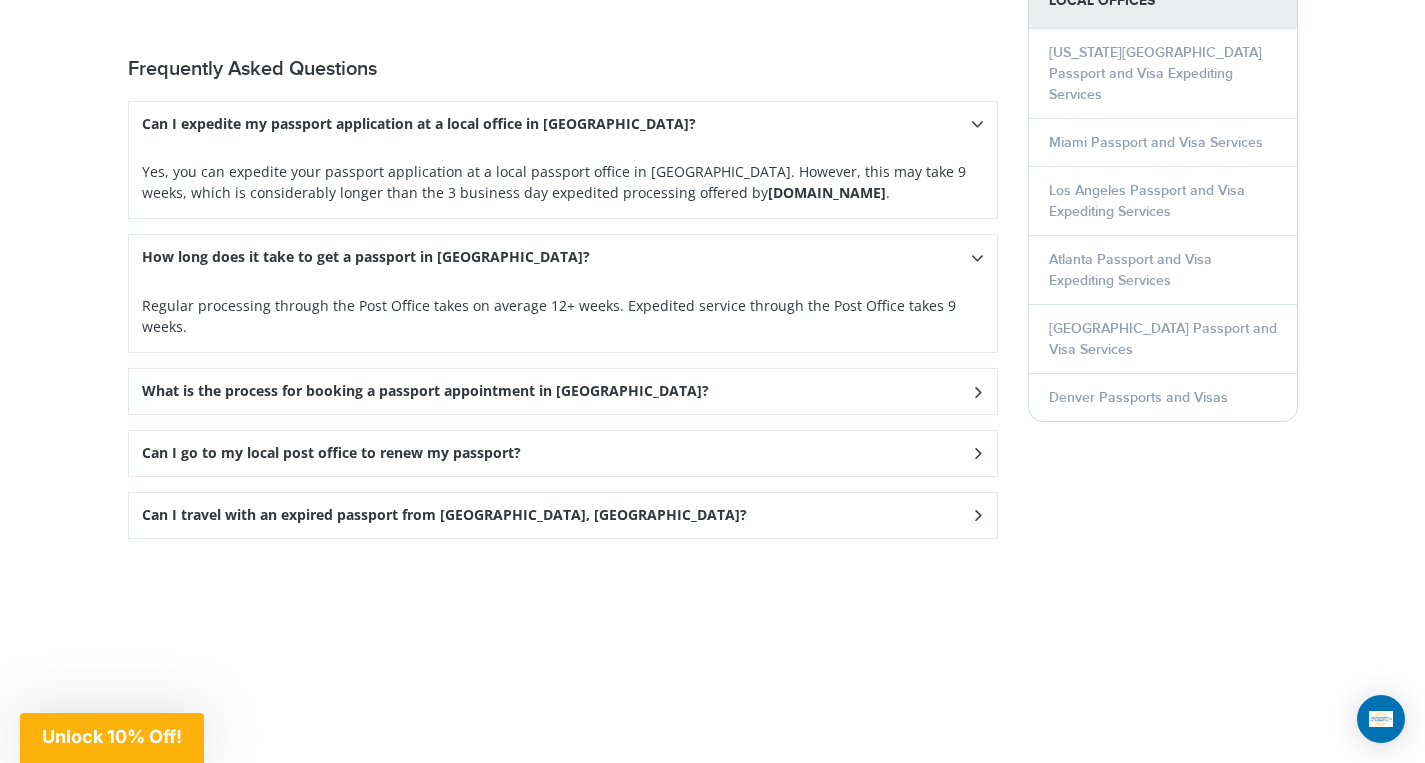 scroll, scrollTop: 2810, scrollLeft: 0, axis: vertical 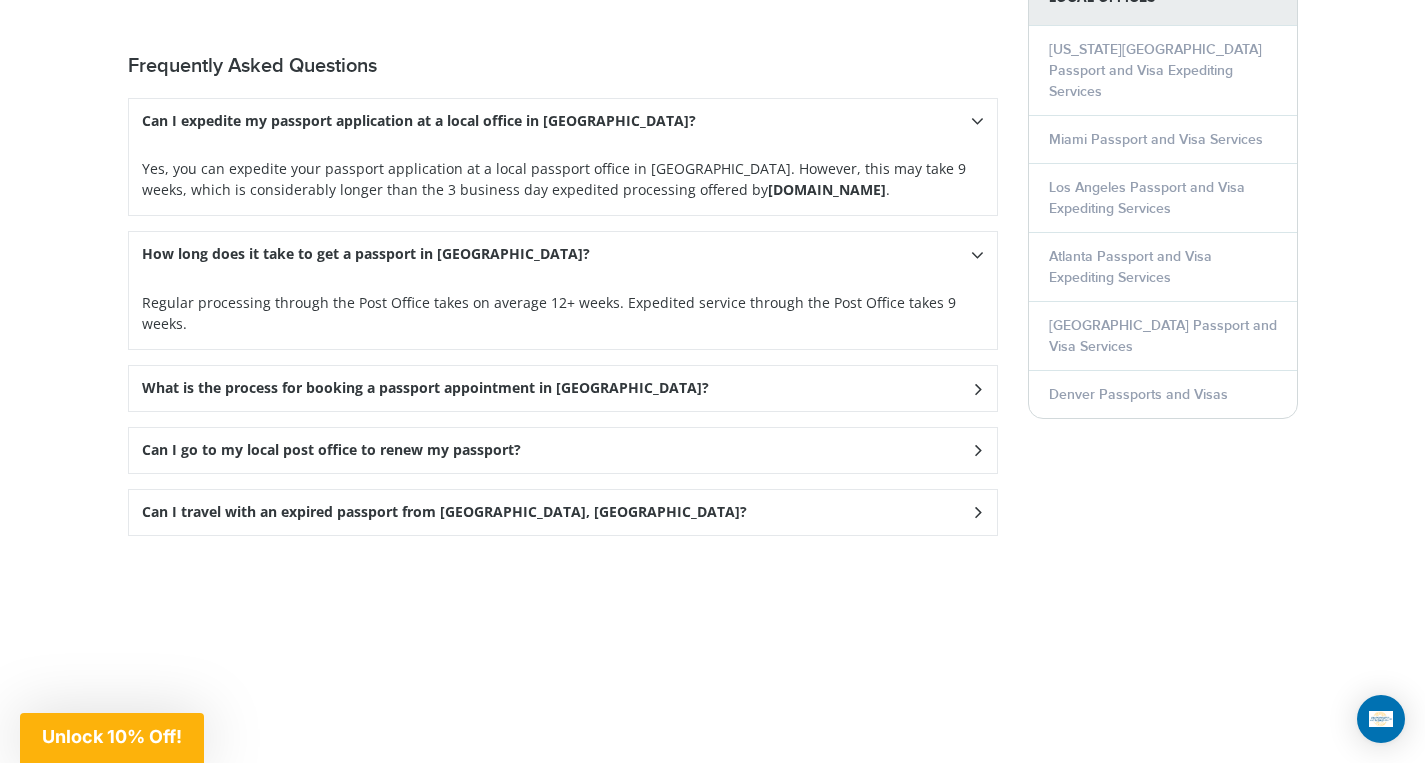 click at bounding box center (977, 121) 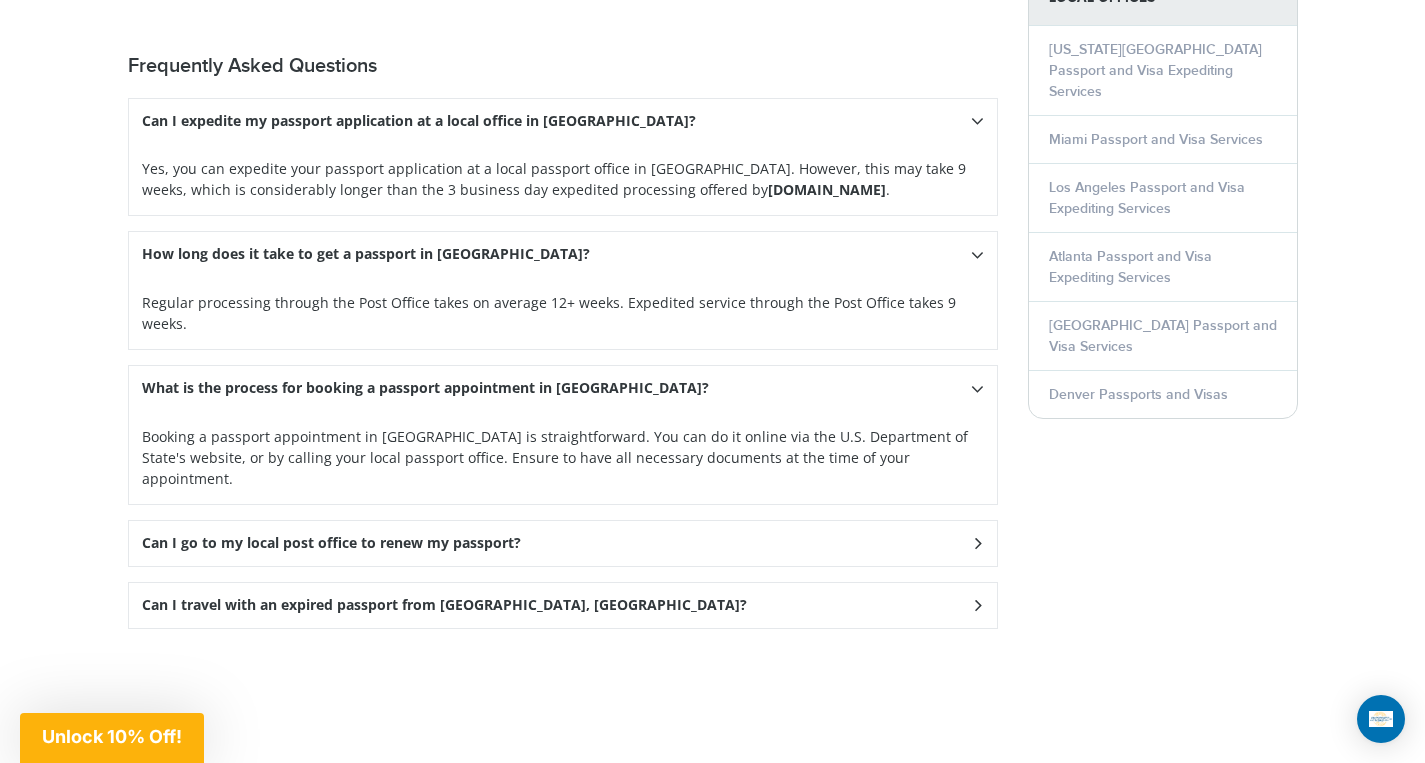 click at bounding box center [977, 121] 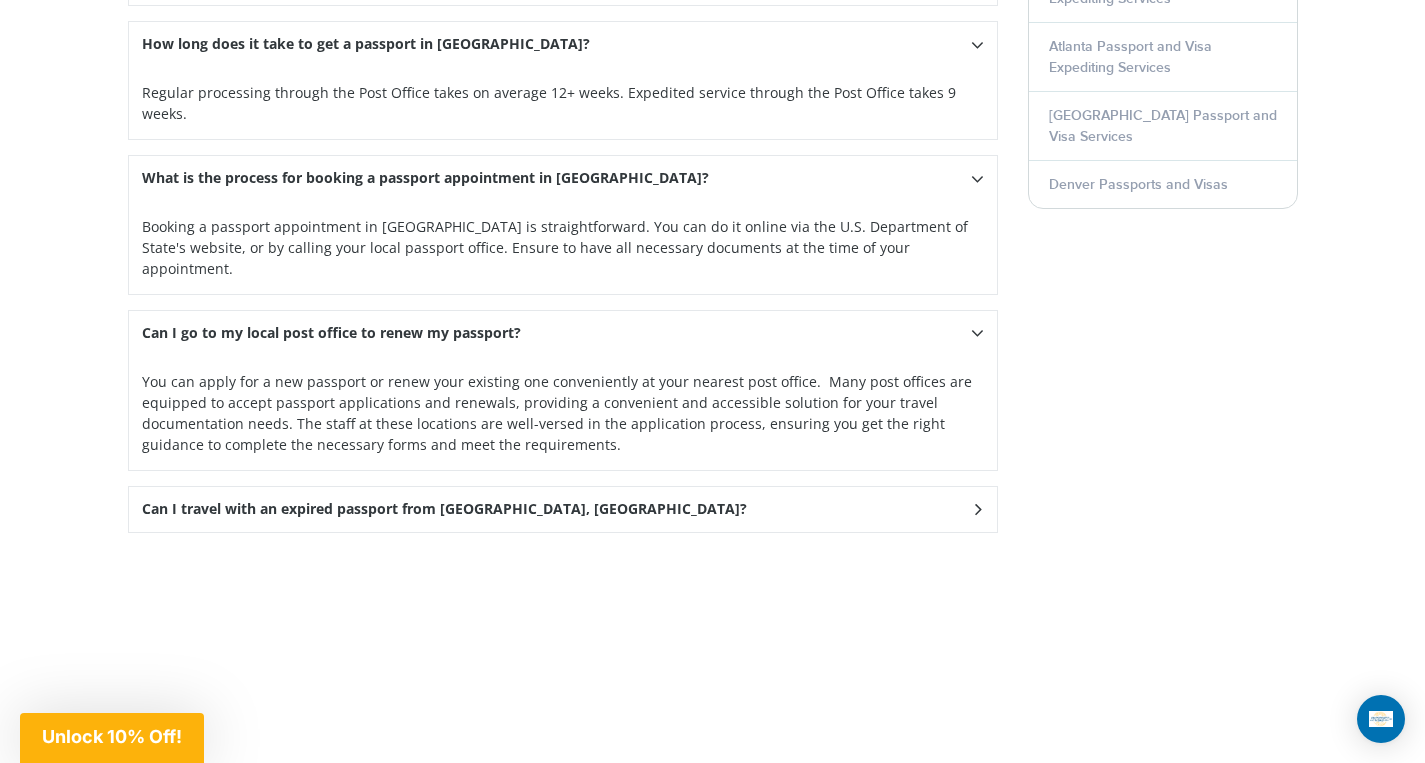 scroll, scrollTop: 3078, scrollLeft: 0, axis: vertical 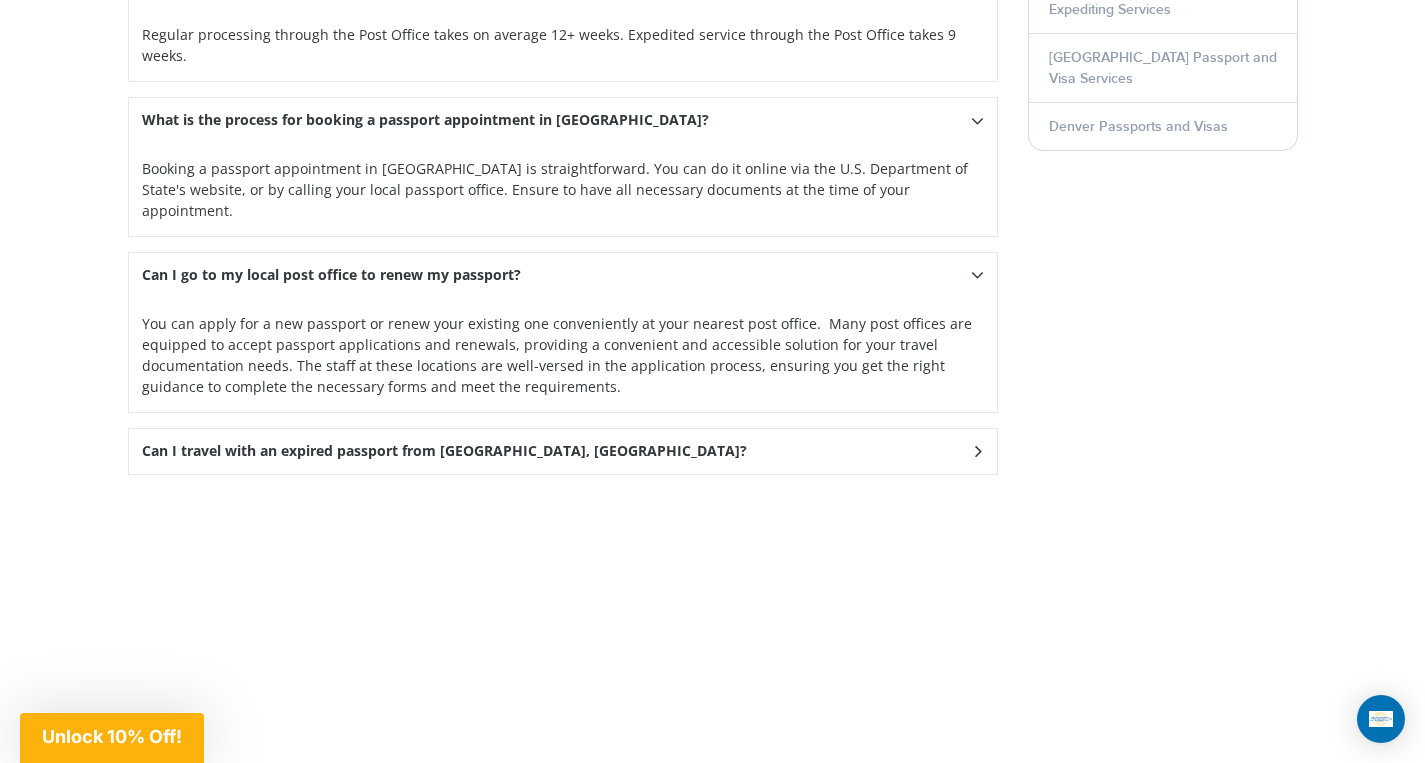 click at bounding box center [977, -147] 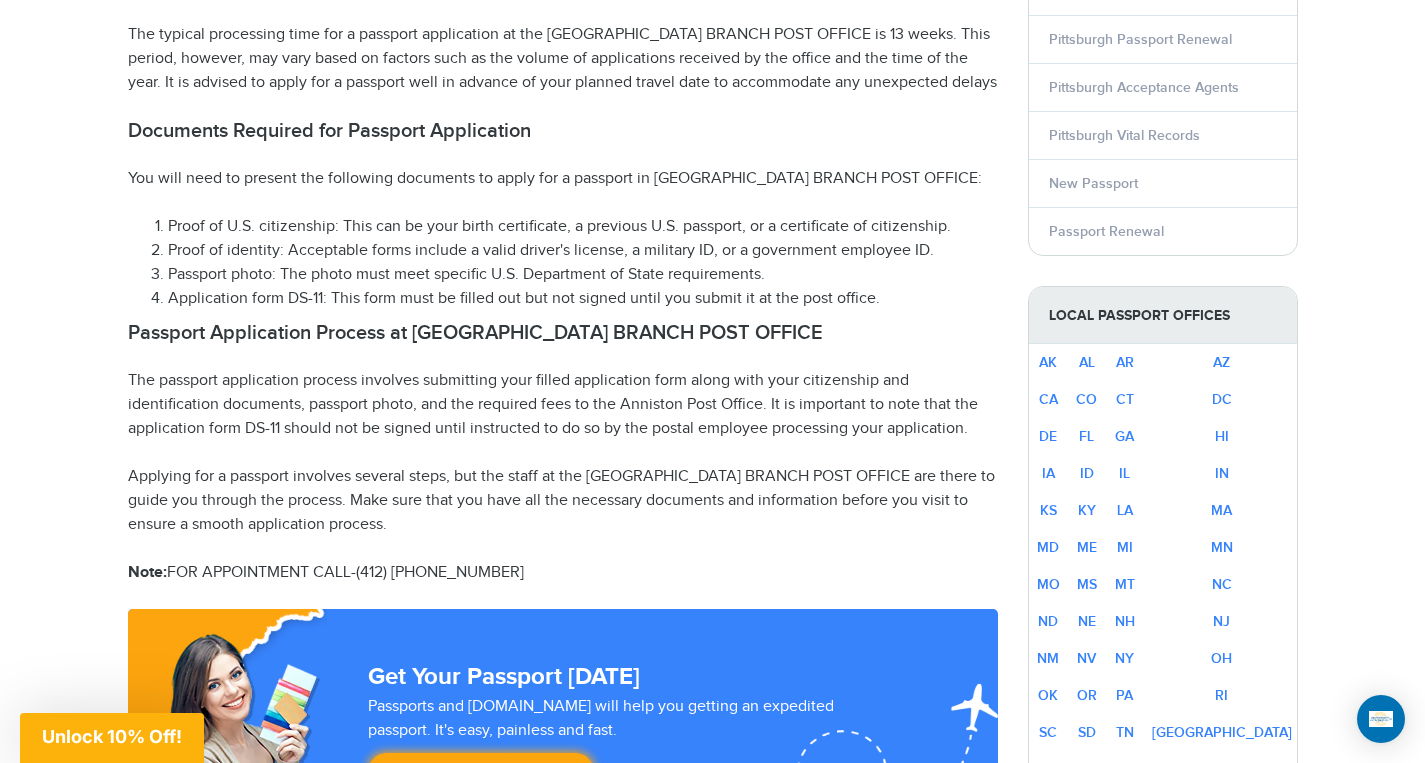 scroll, scrollTop: 948, scrollLeft: 0, axis: vertical 